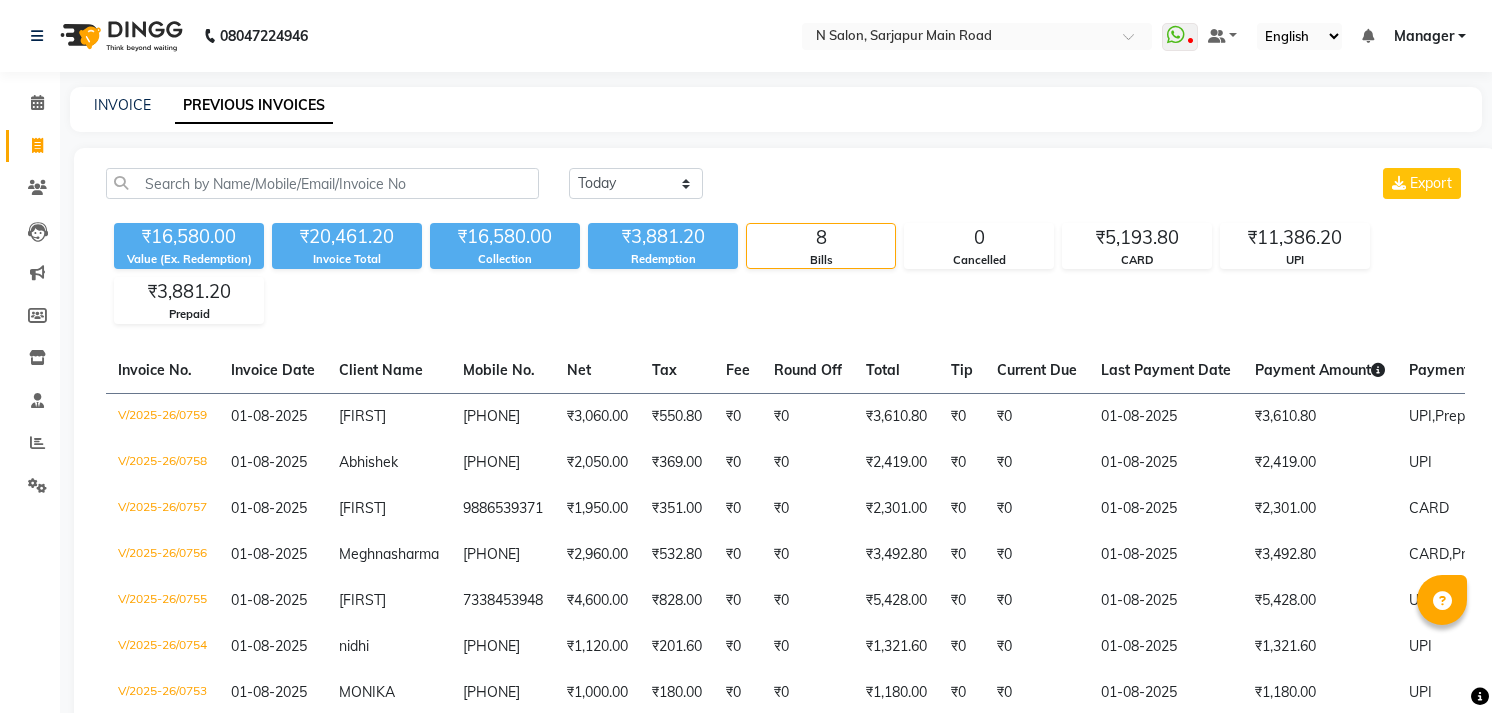 scroll, scrollTop: 0, scrollLeft: 0, axis: both 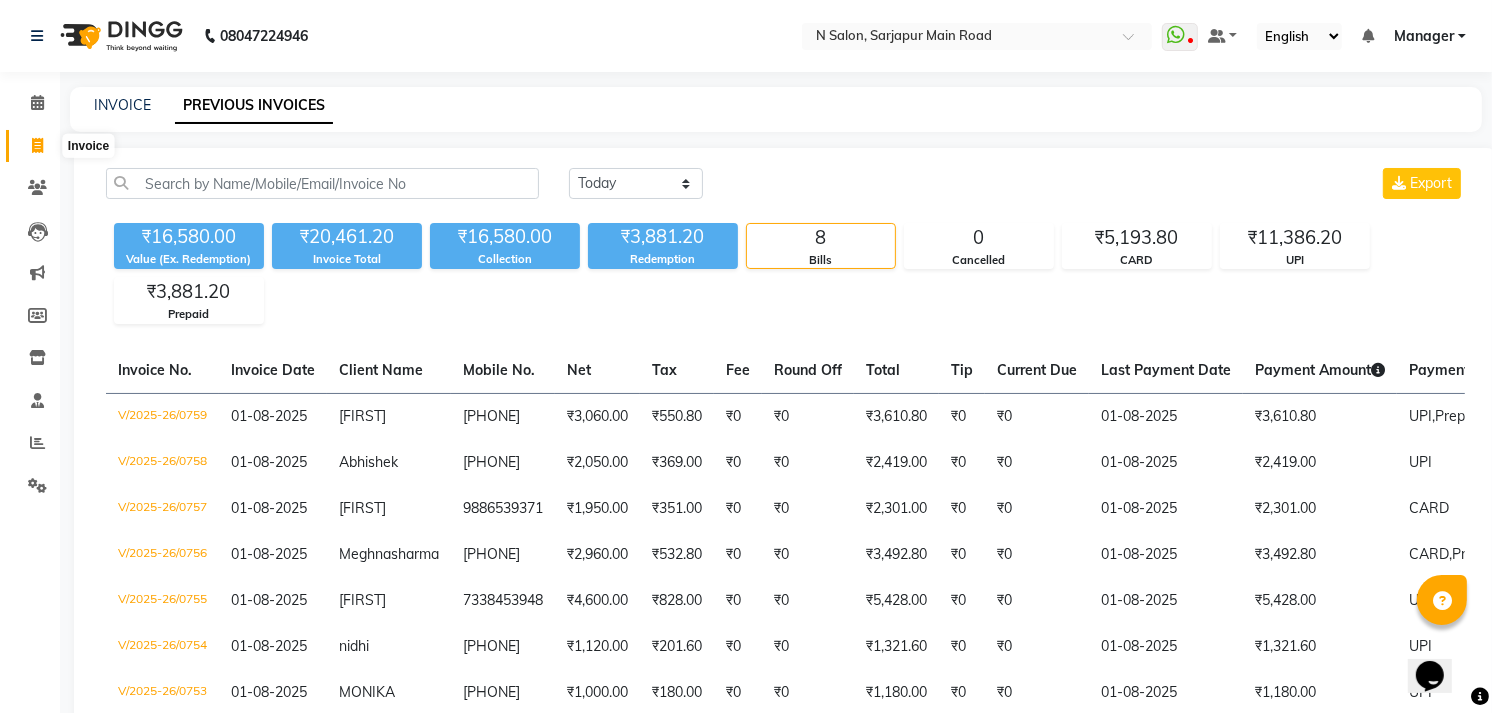 click 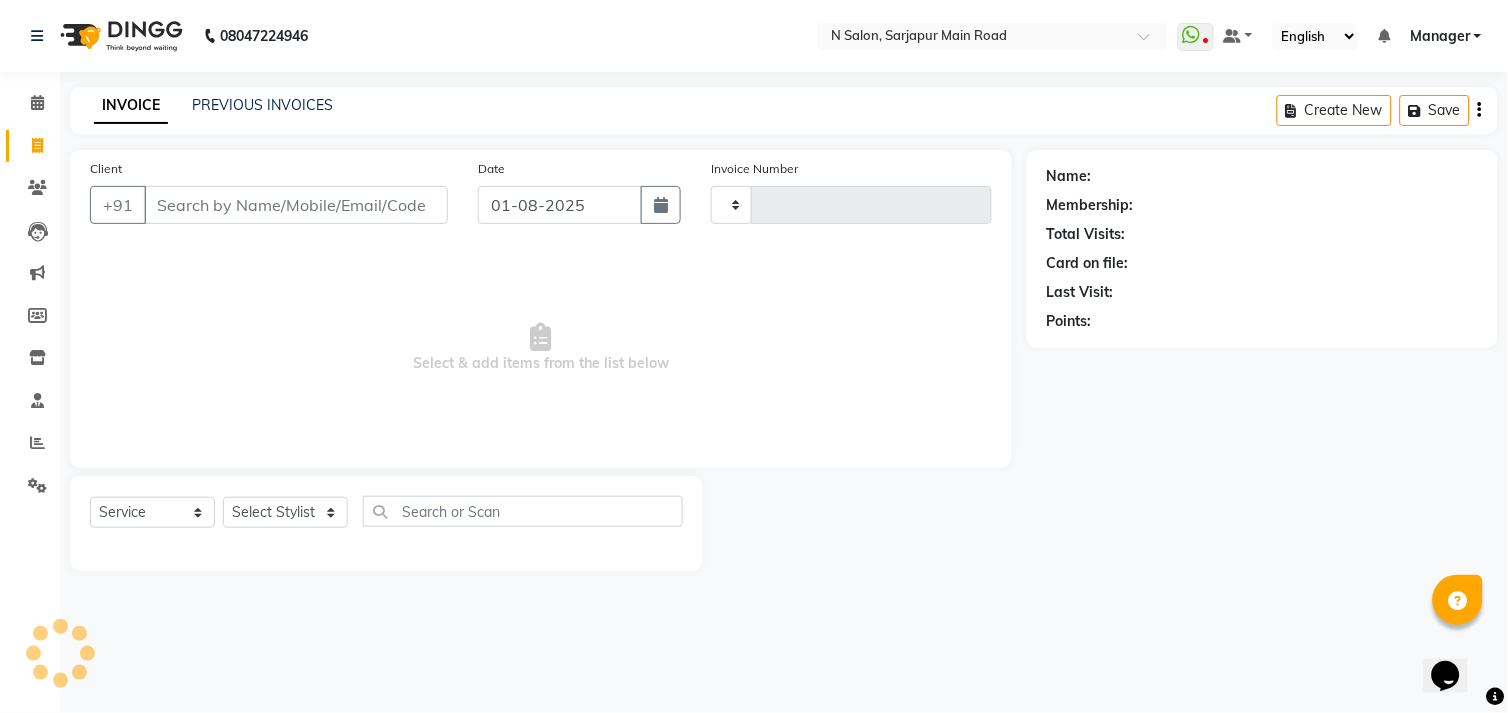 type on "0760" 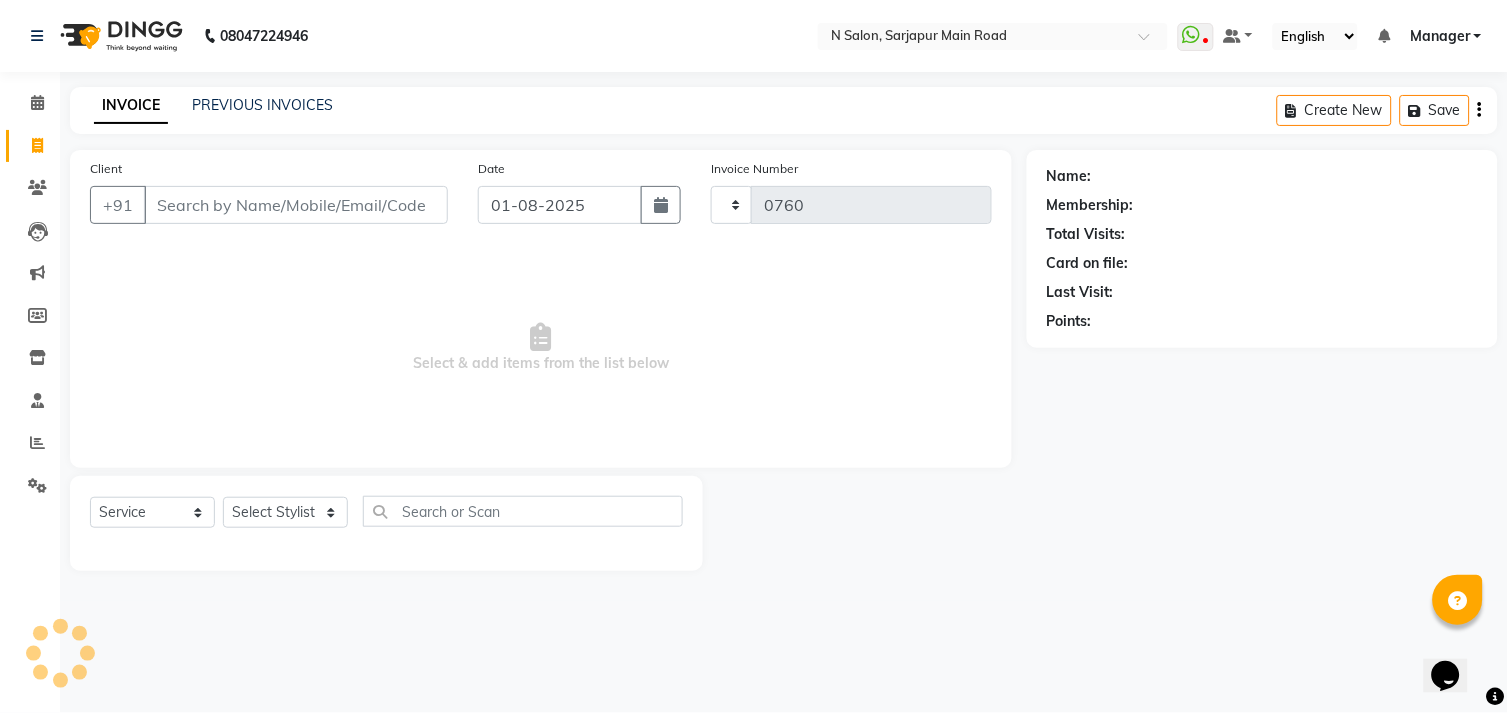select on "7871" 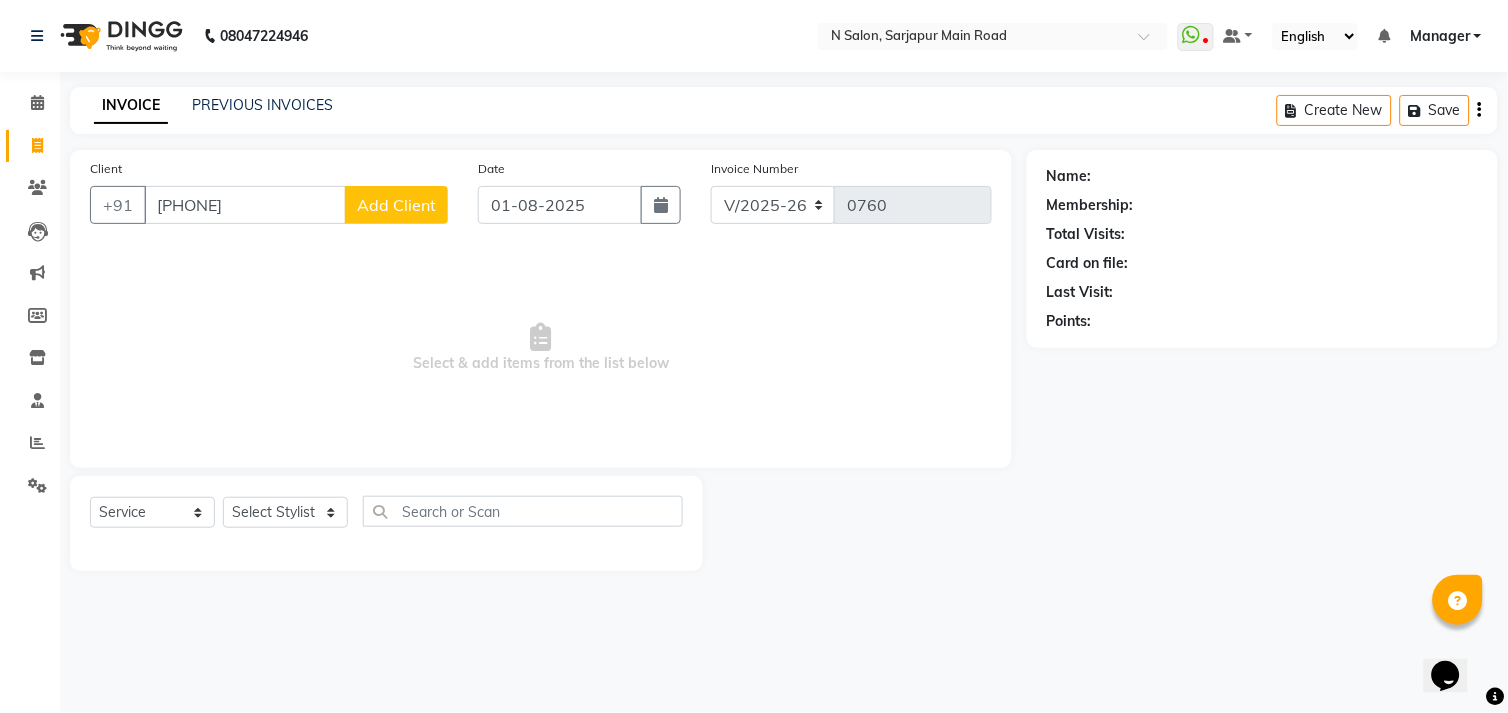 type on "[PHONE]" 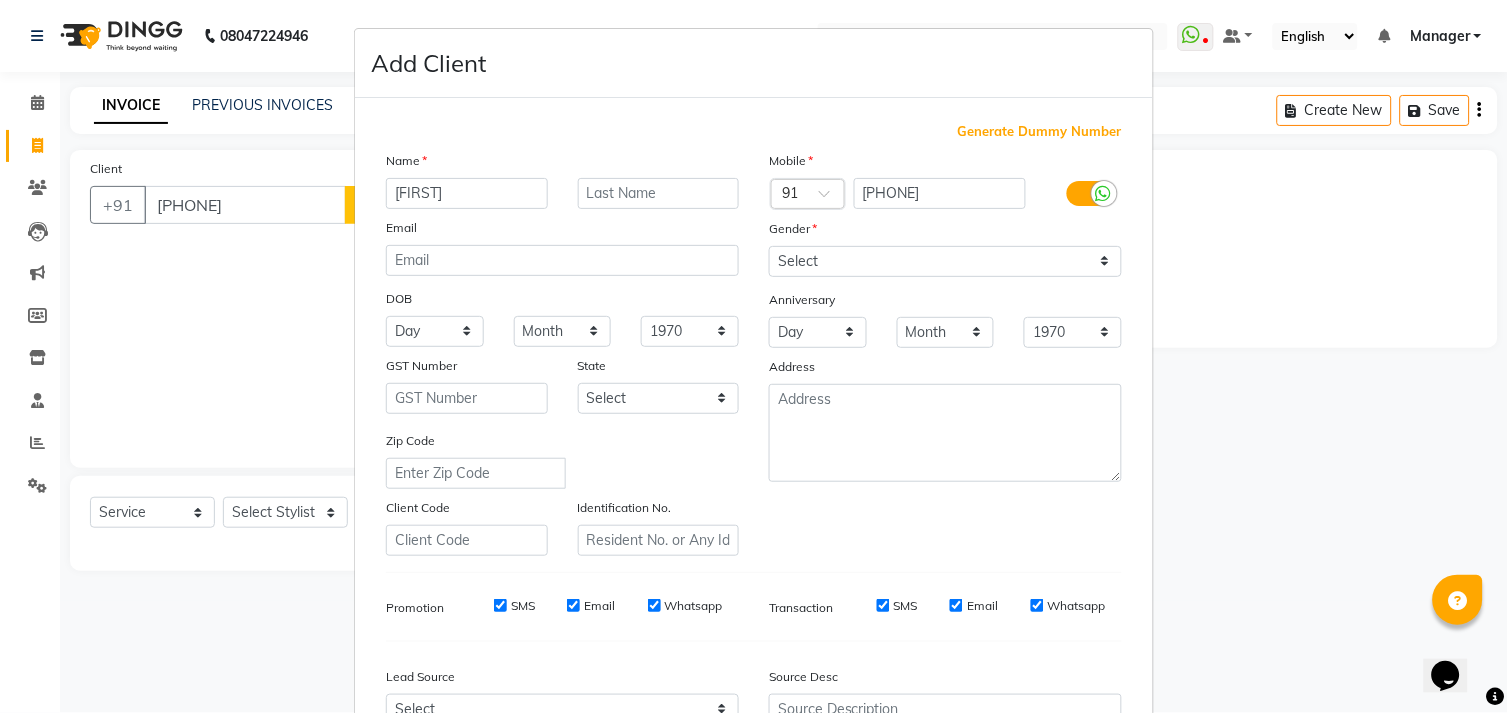 type on "[FIRST]" 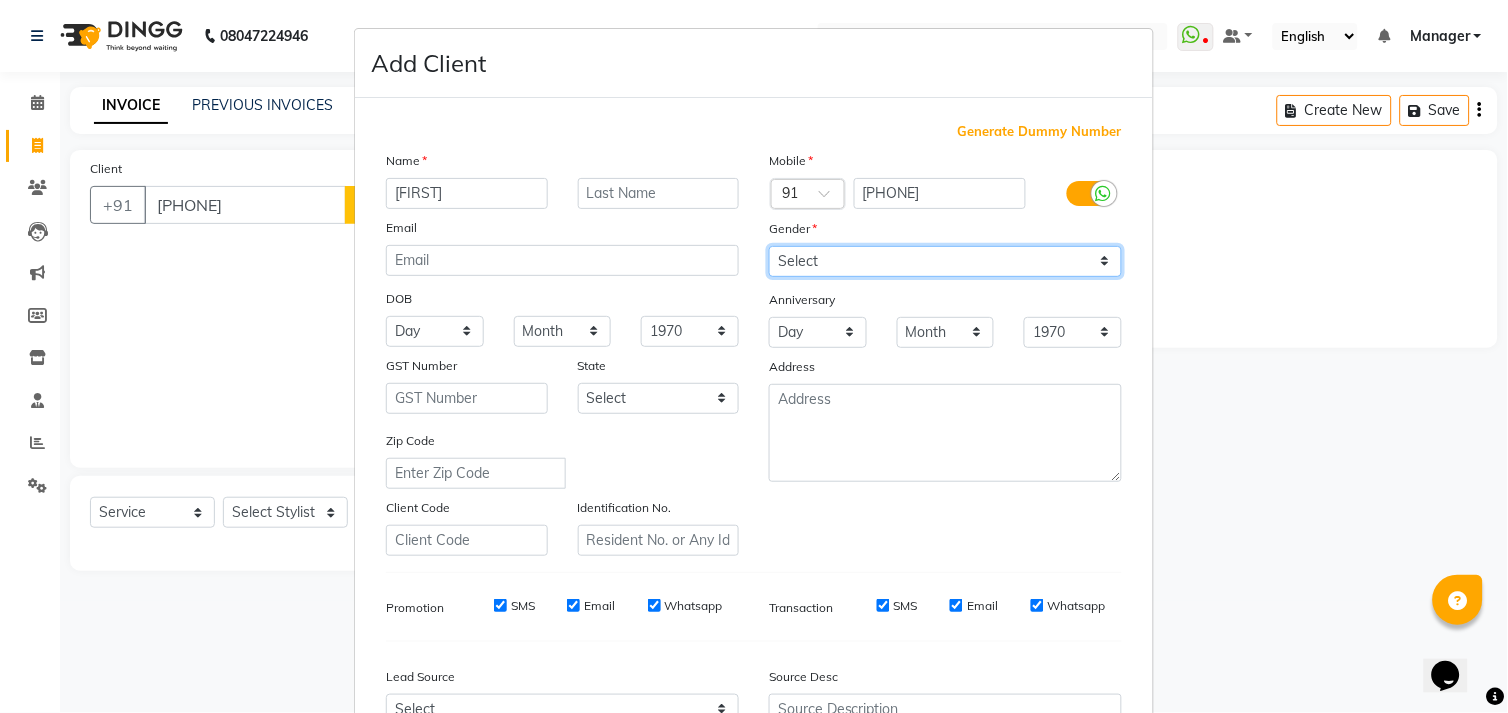 click on "Select Male Female Other Prefer Not To Say" at bounding box center [945, 261] 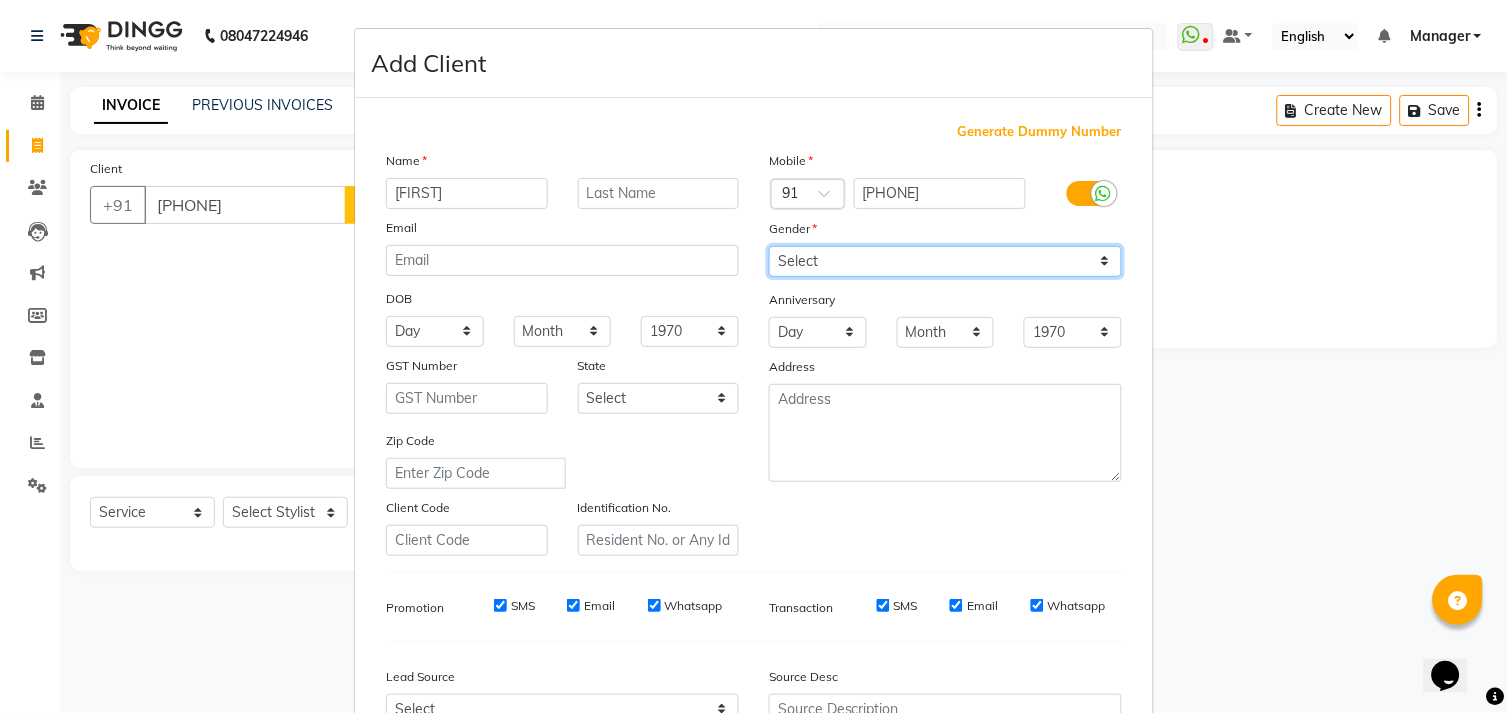 select on "female" 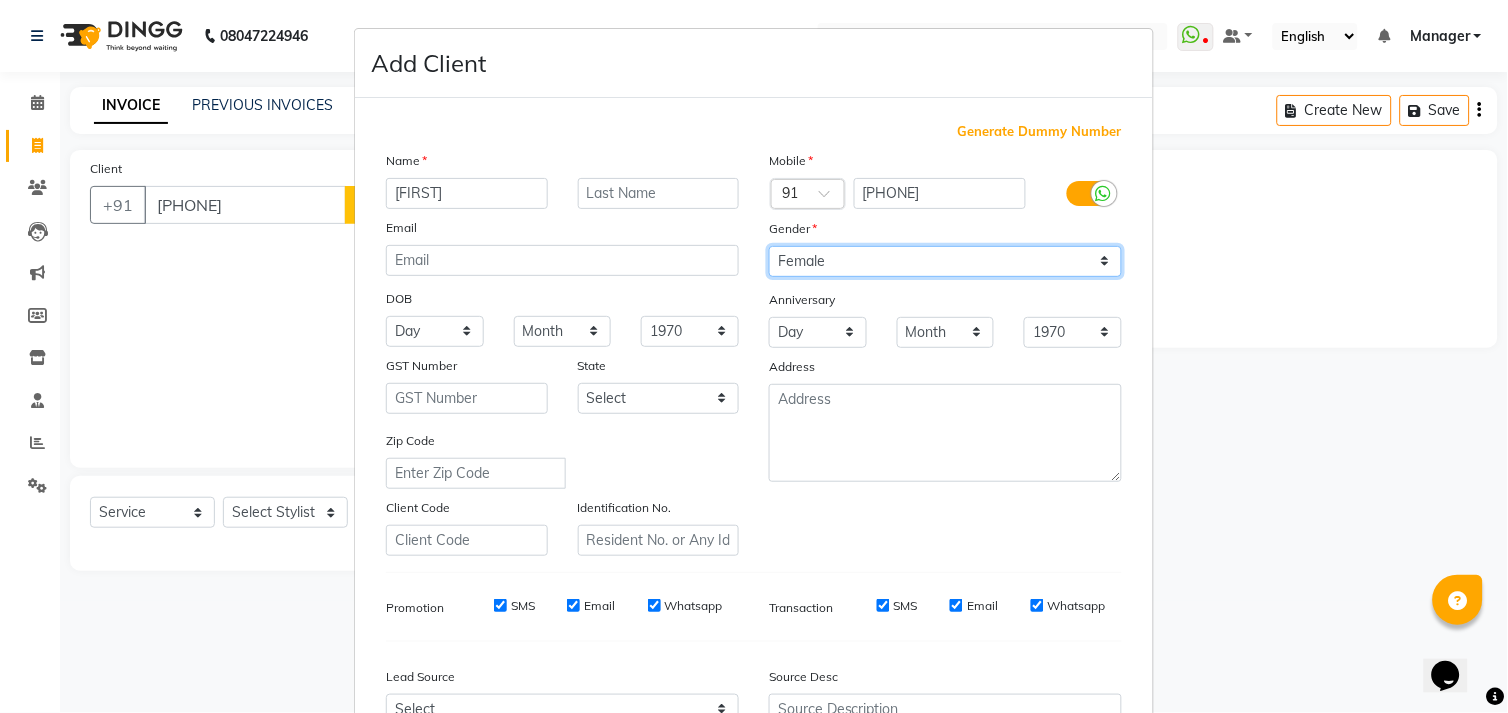 click on "Select Male Female Other Prefer Not To Say" at bounding box center [945, 261] 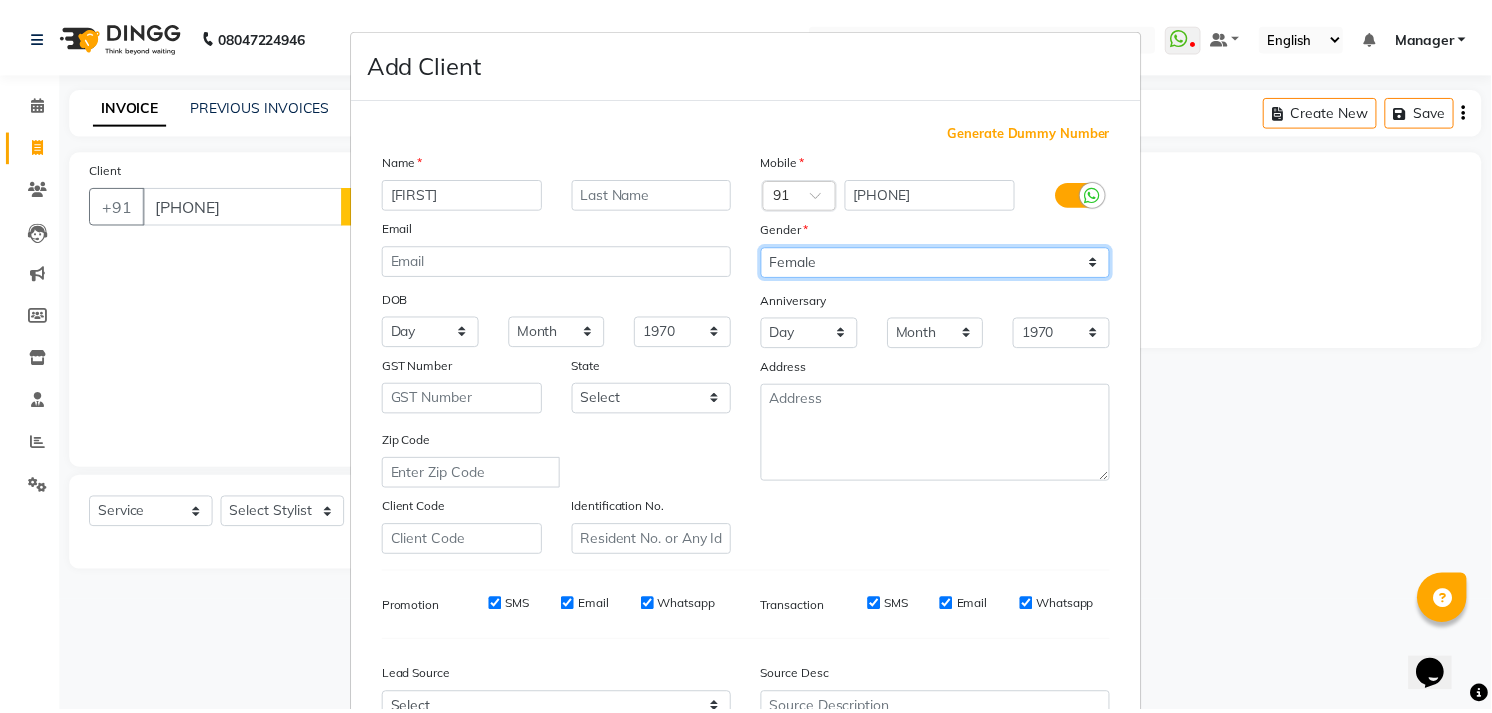scroll, scrollTop: 211, scrollLeft: 0, axis: vertical 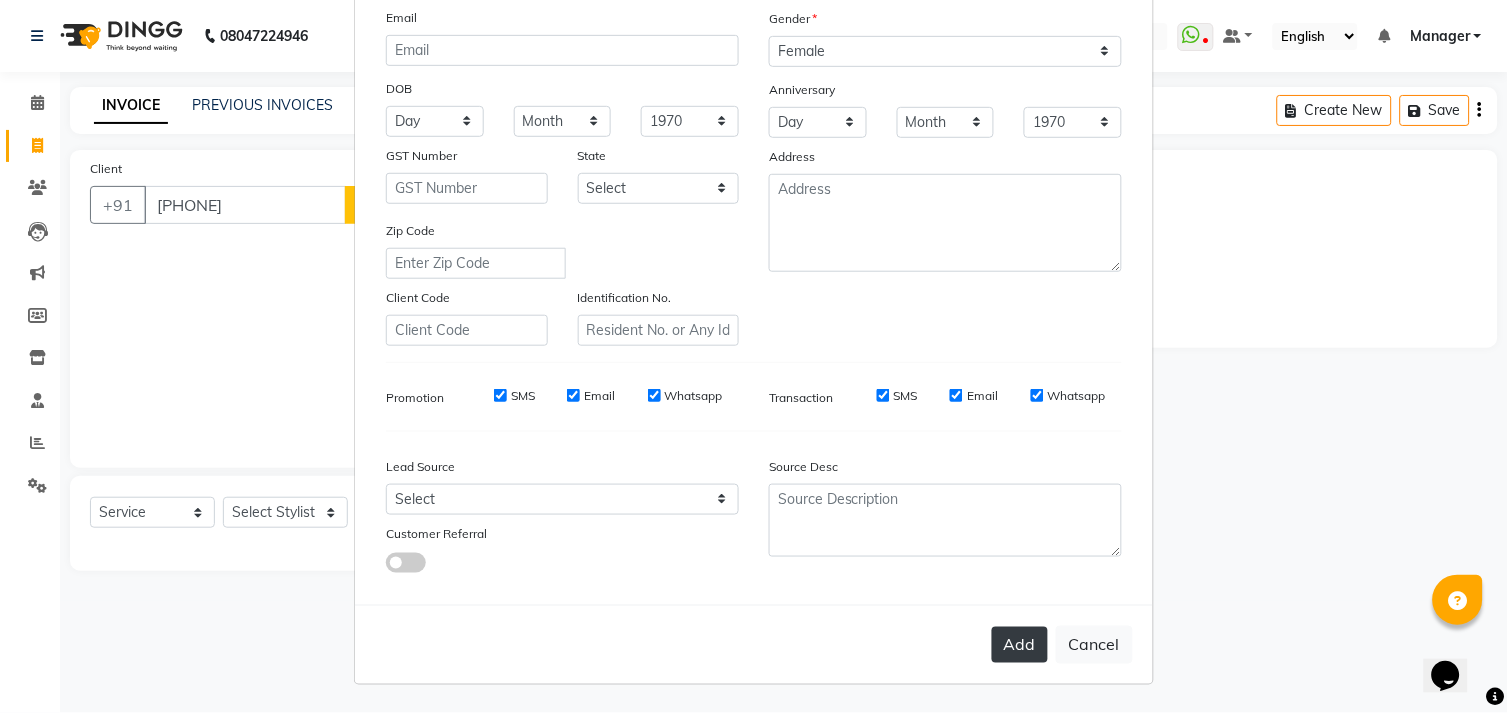 click on "Add" at bounding box center [1020, 645] 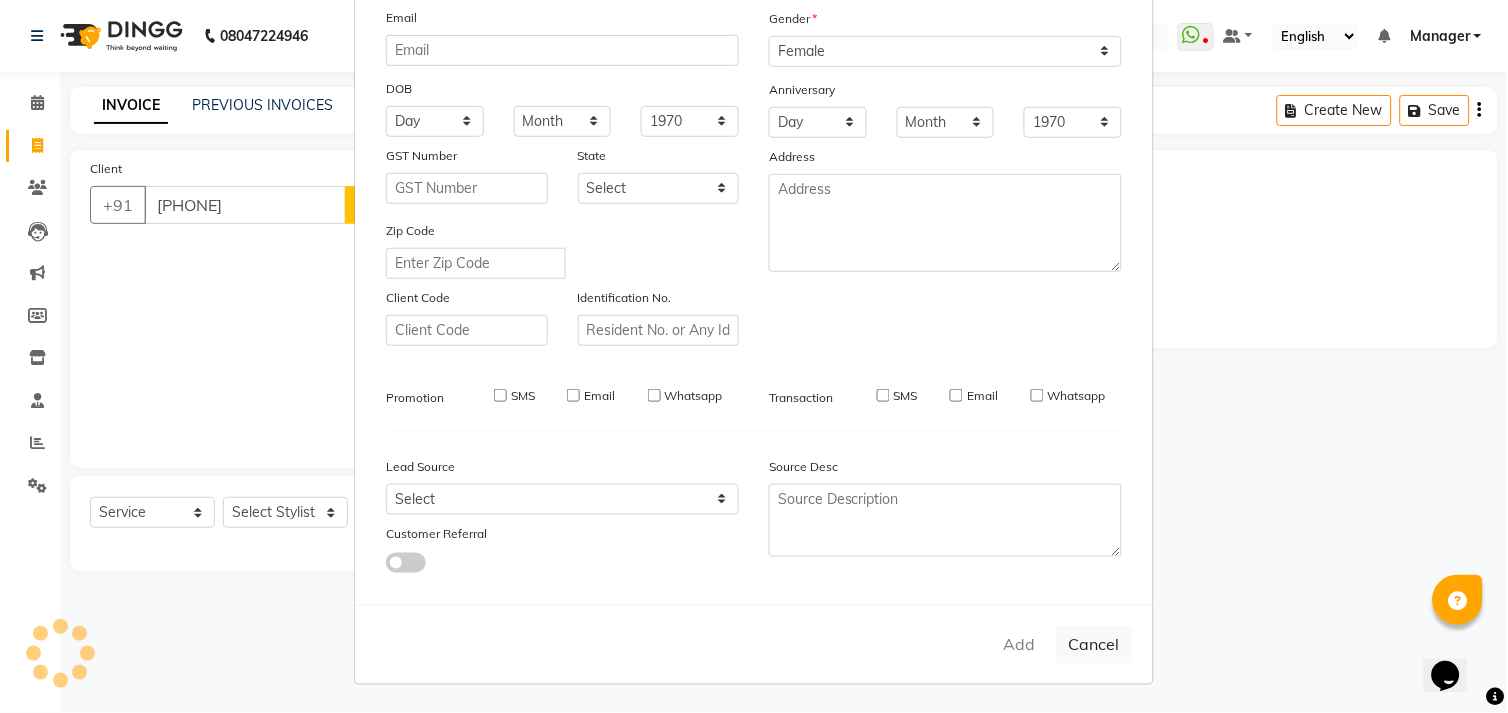 type 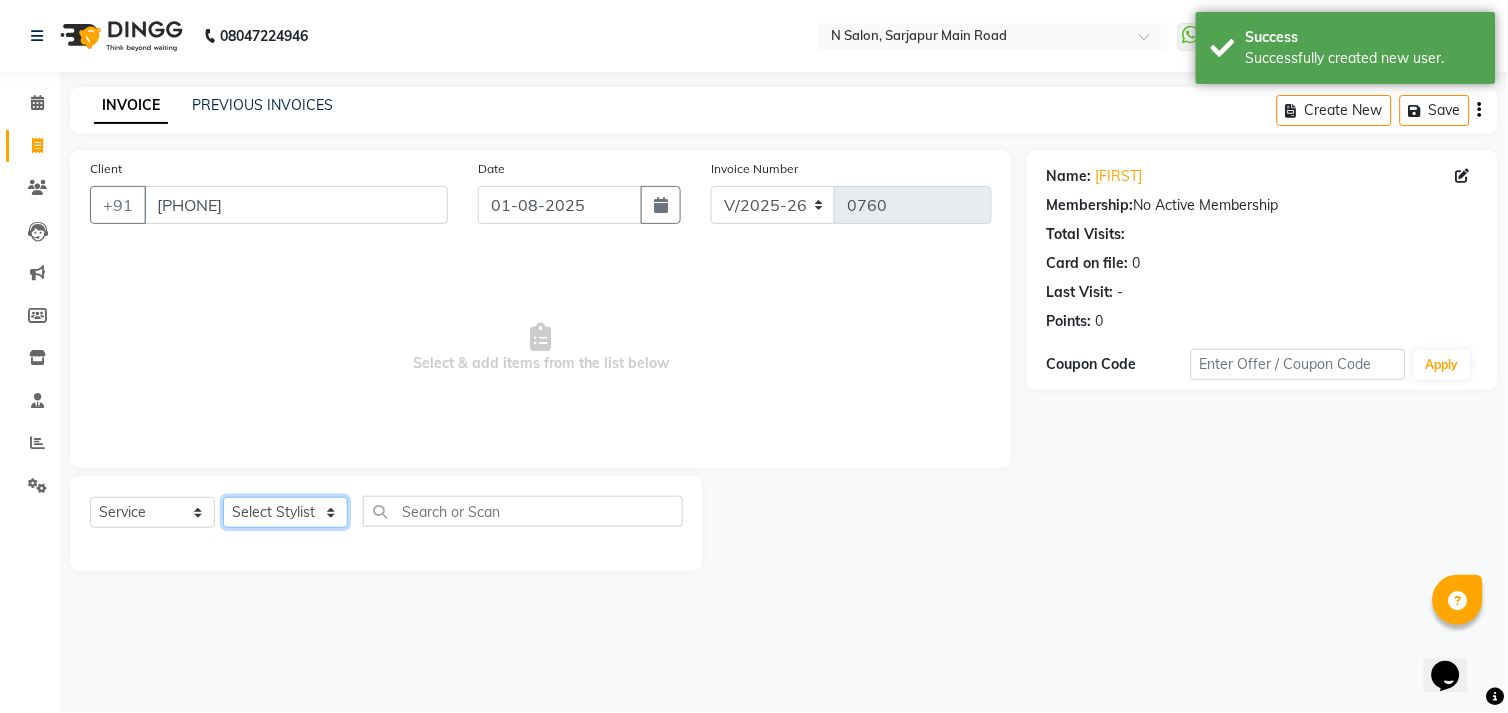 drag, startPoint x: 298, startPoint y: 505, endPoint x: 281, endPoint y: 417, distance: 89.62701 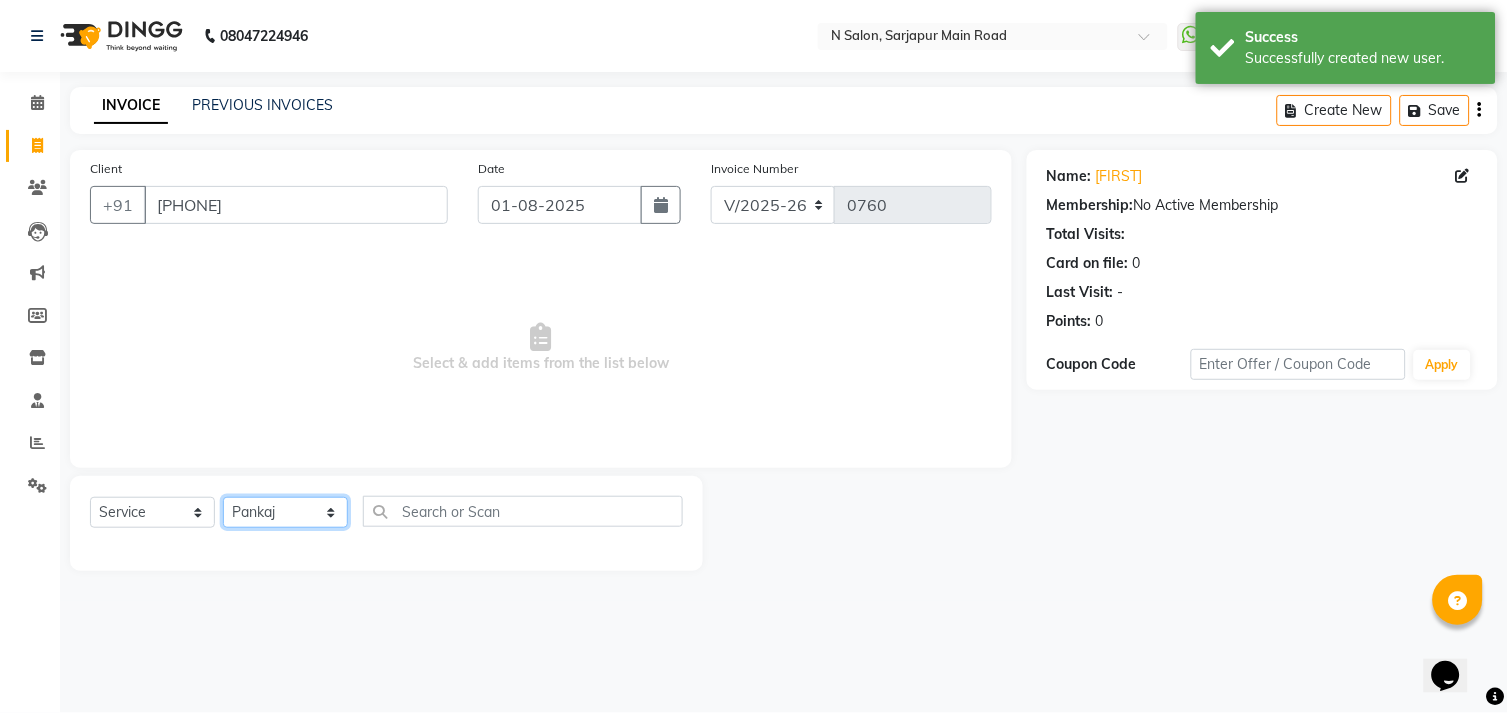 click on "Select Stylist Amgha Arish CHANDU DIPEN kajal kupu  Manager megha Mukul Aggarwal NIRJALA Owner Pankaj Rahul Sir shradha" 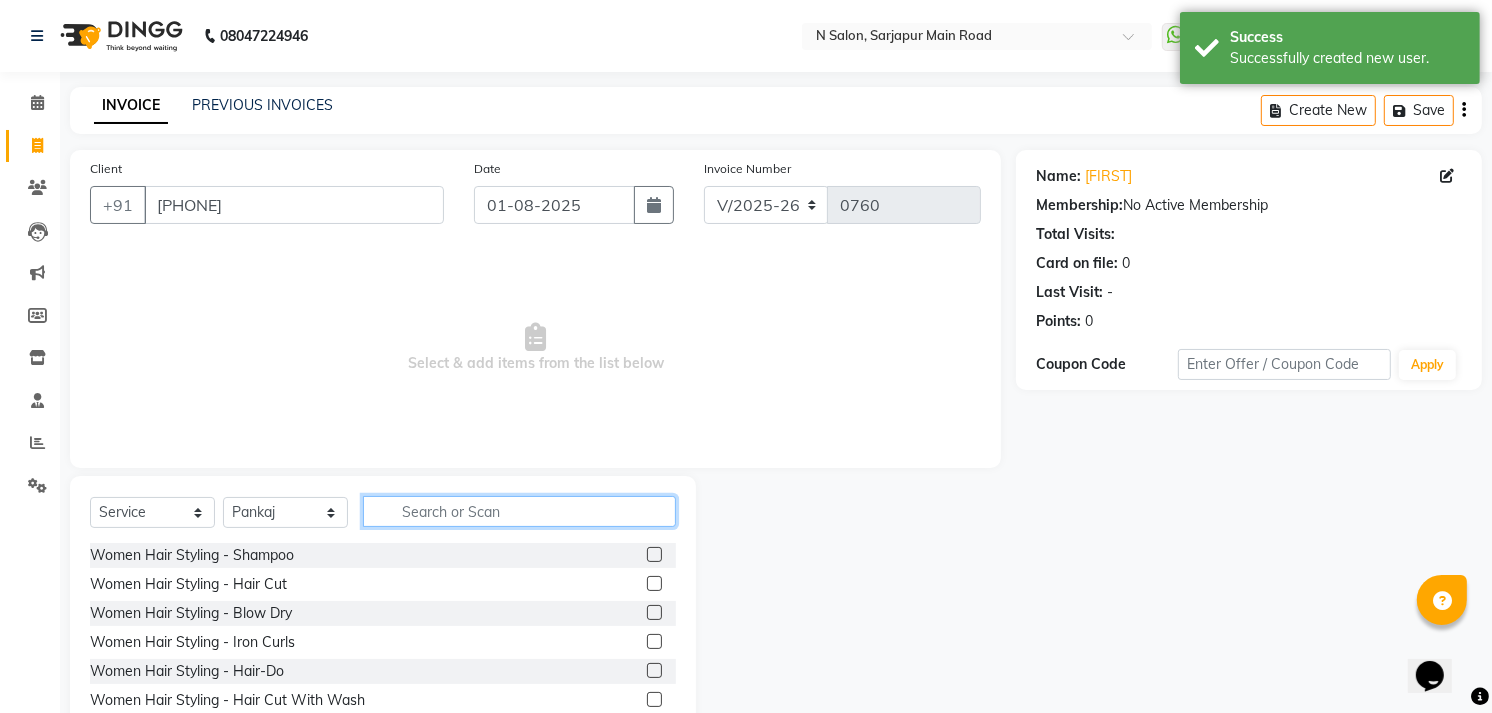 click 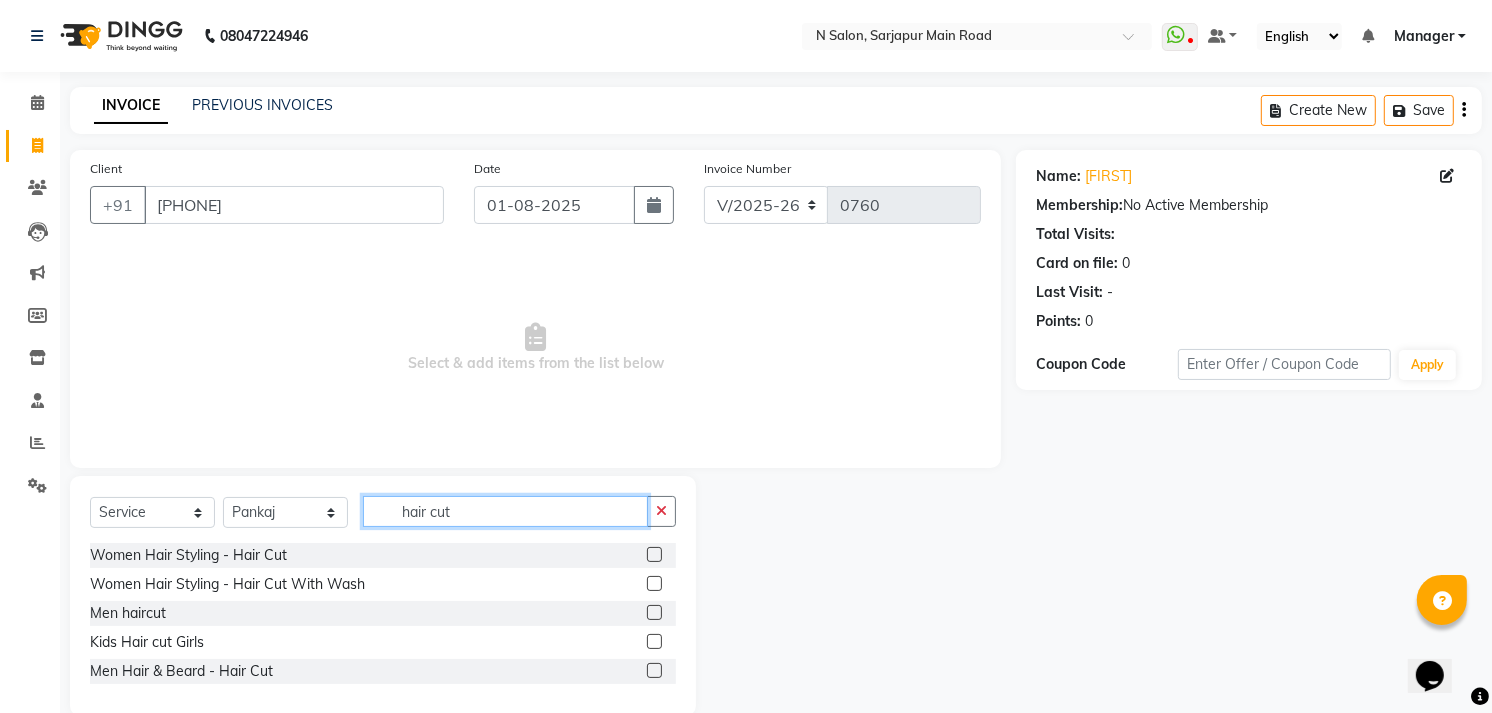 type on "hair cut" 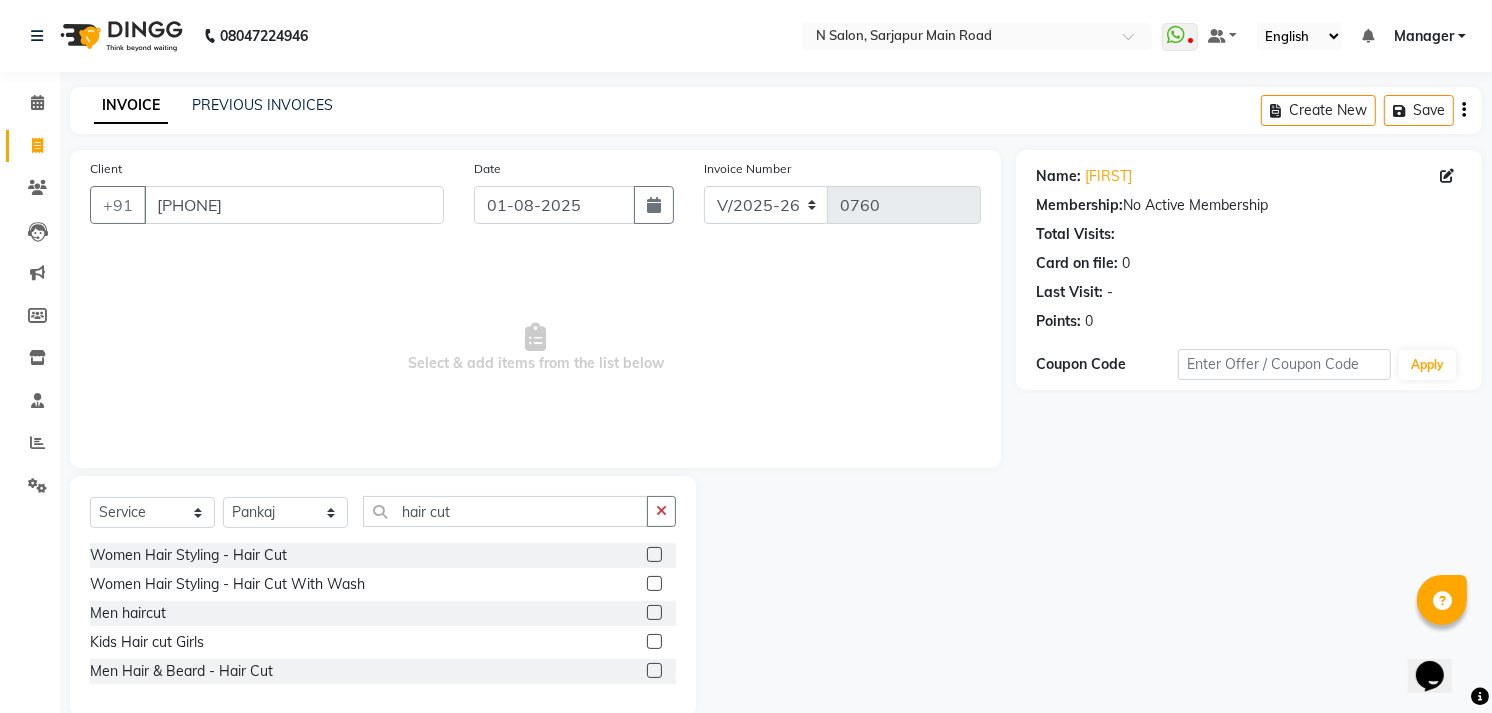 click 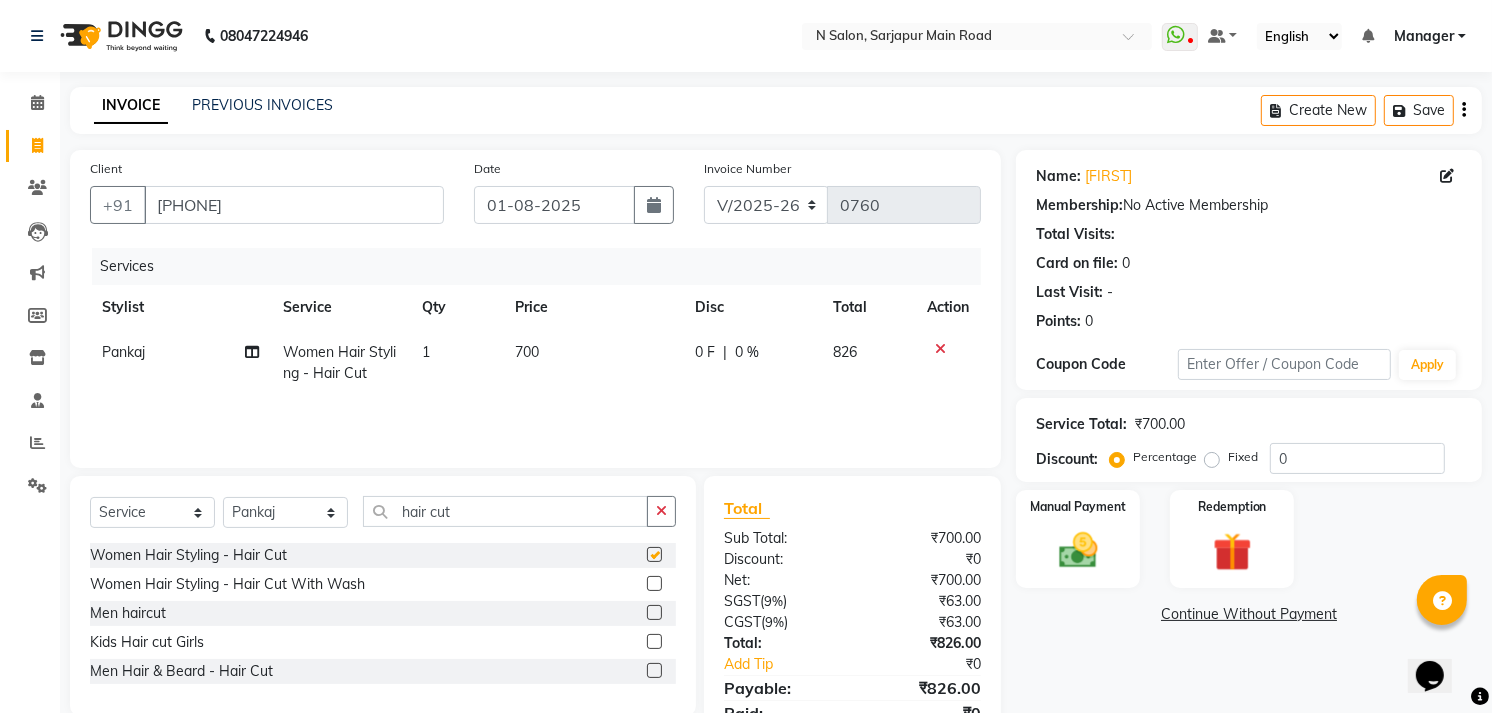 checkbox on "false" 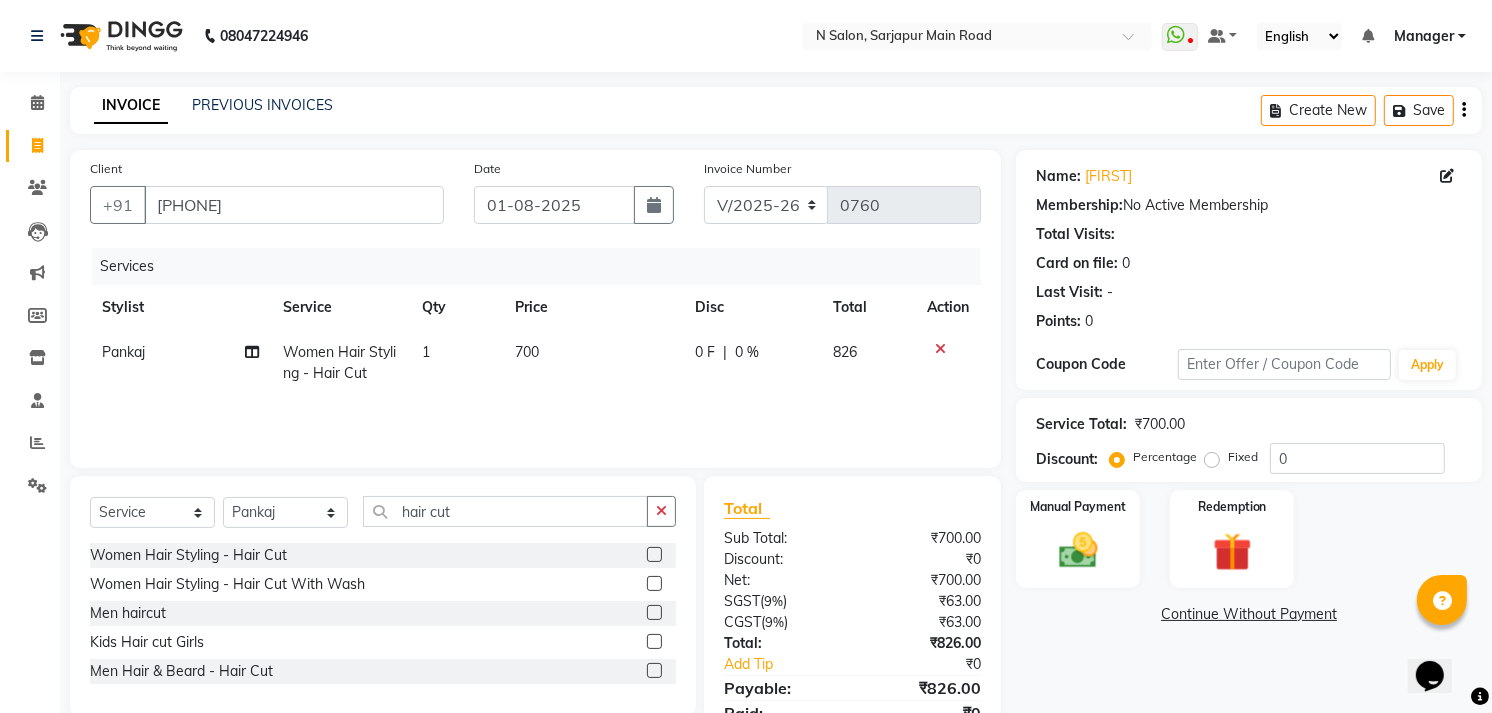 click on "700" 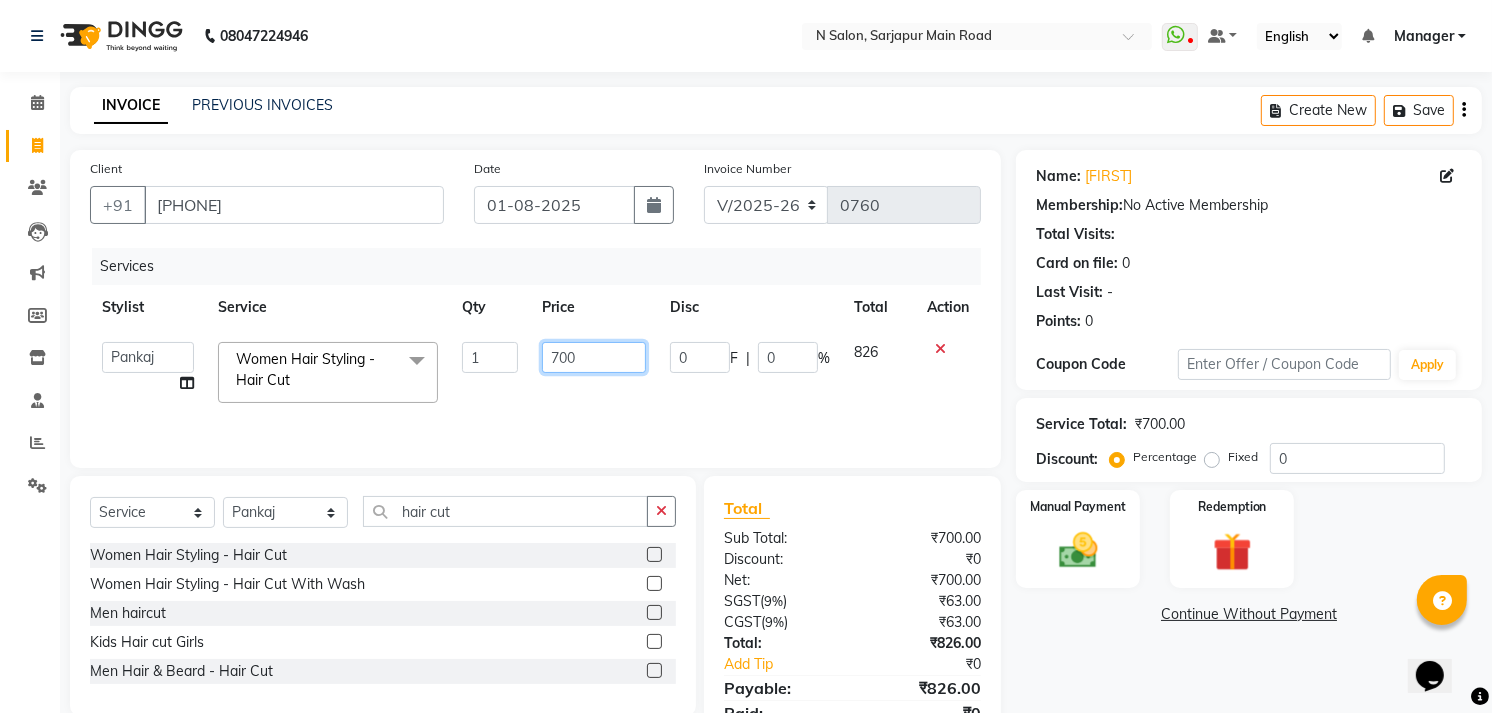 click on "700" 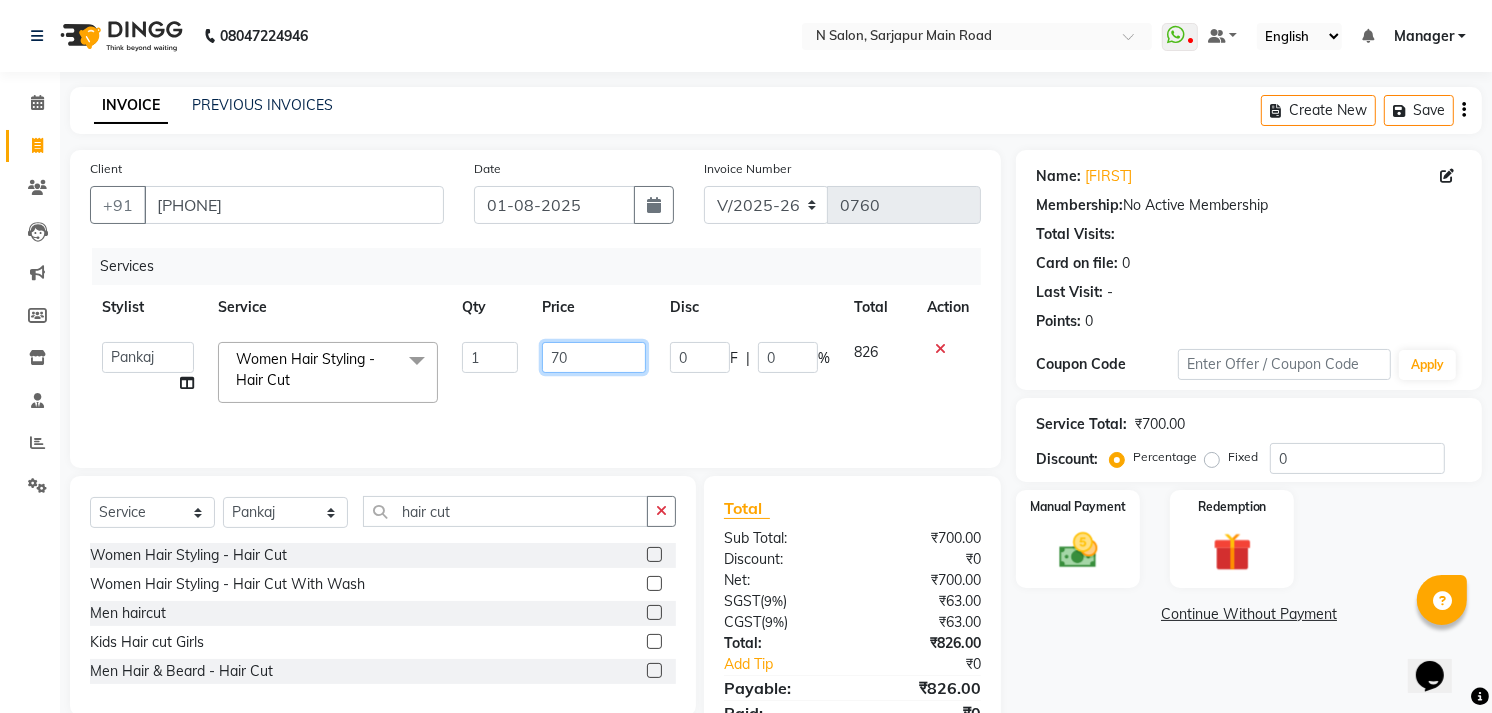 type on "7" 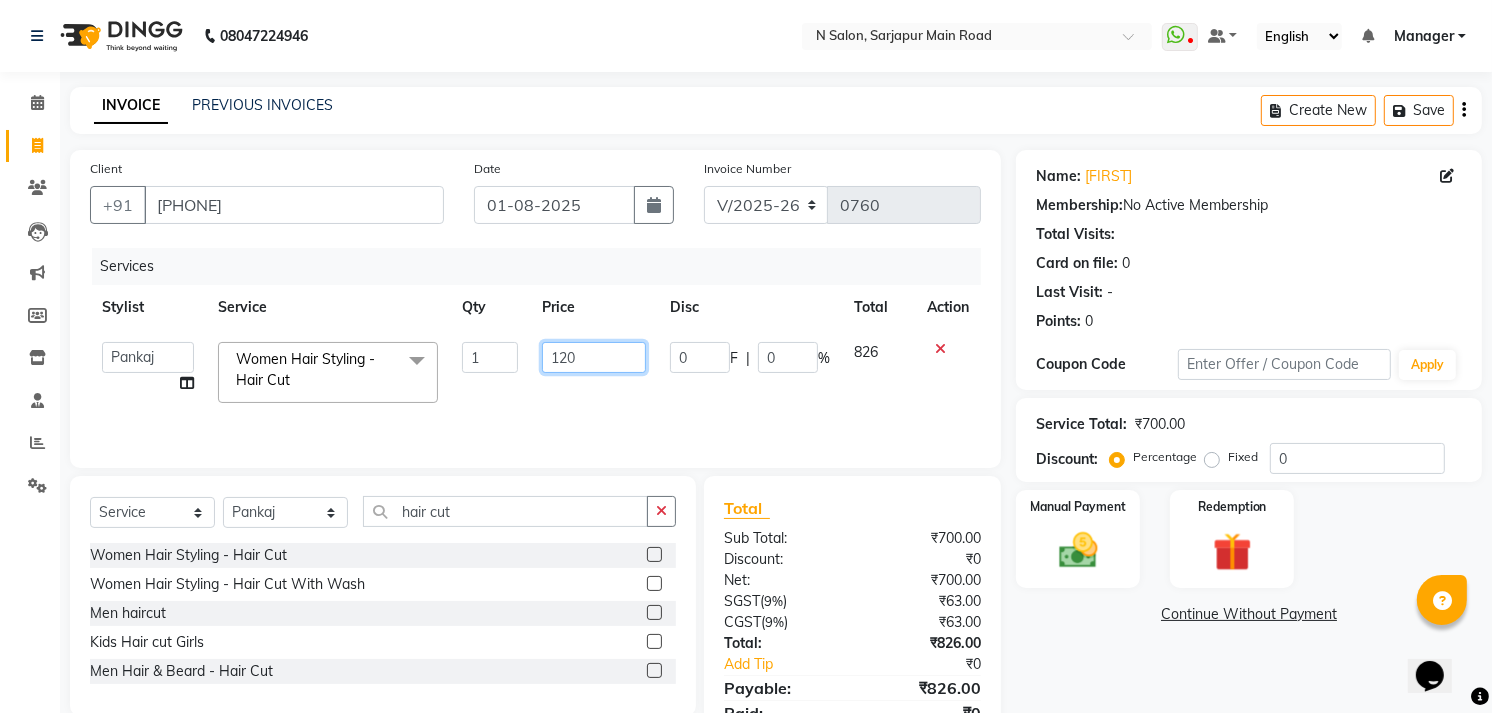 type on "1200" 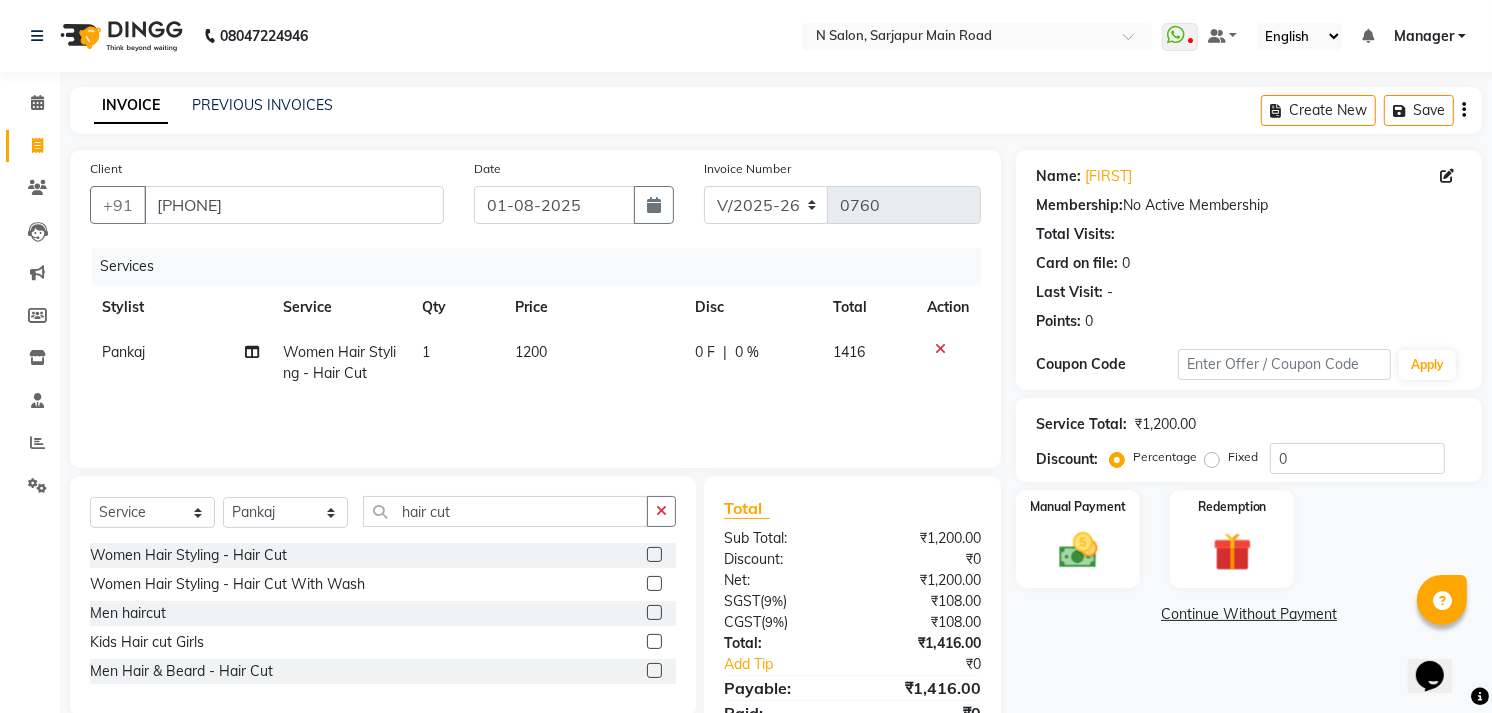 click on "Name: [FIRST]  Membership:  No Active Membership  Total Visits:   Card on file:  0 Last Visit:   - Points:   0  Coupon Code Apply Service Total:  ₹1,200.00  Discount:  Percentage   Fixed  0 Manual Payment Redemption  Continue Without Payment" 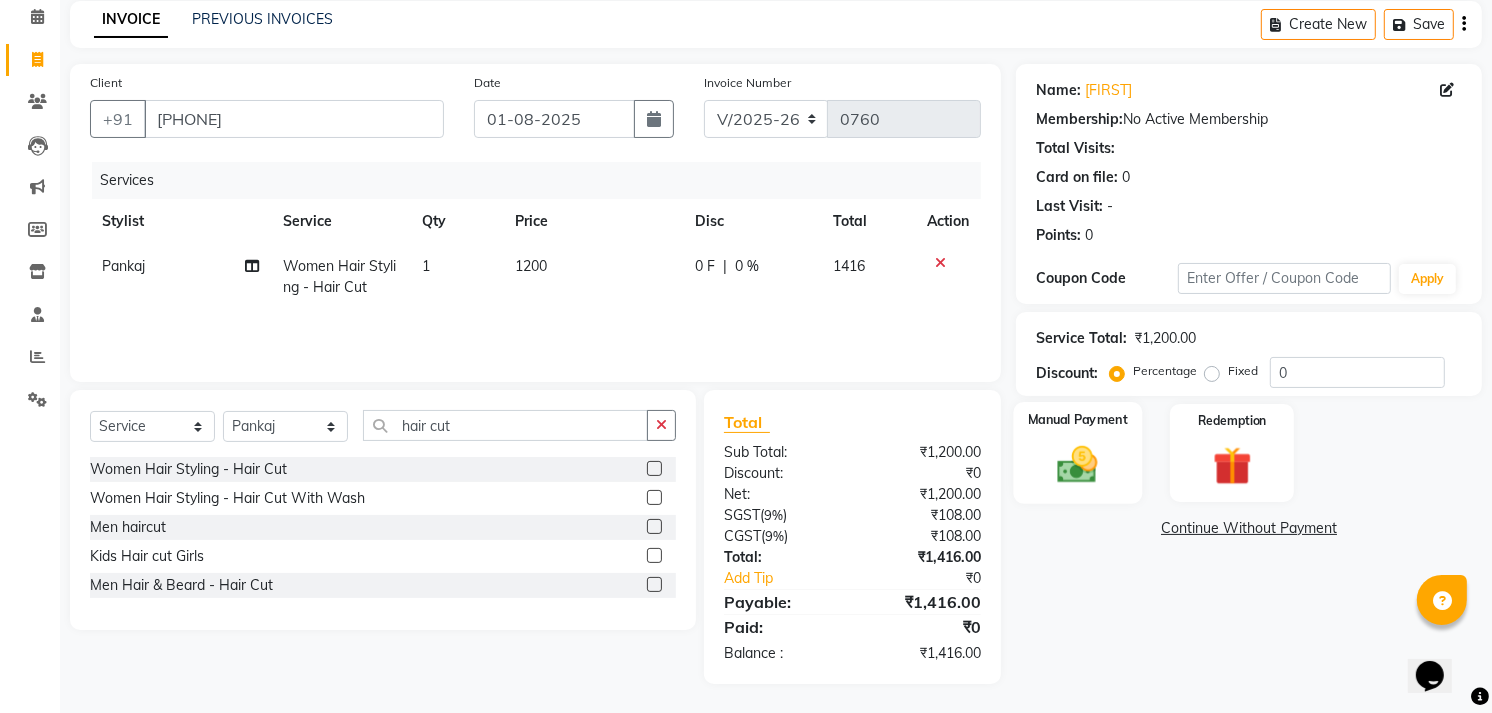 click 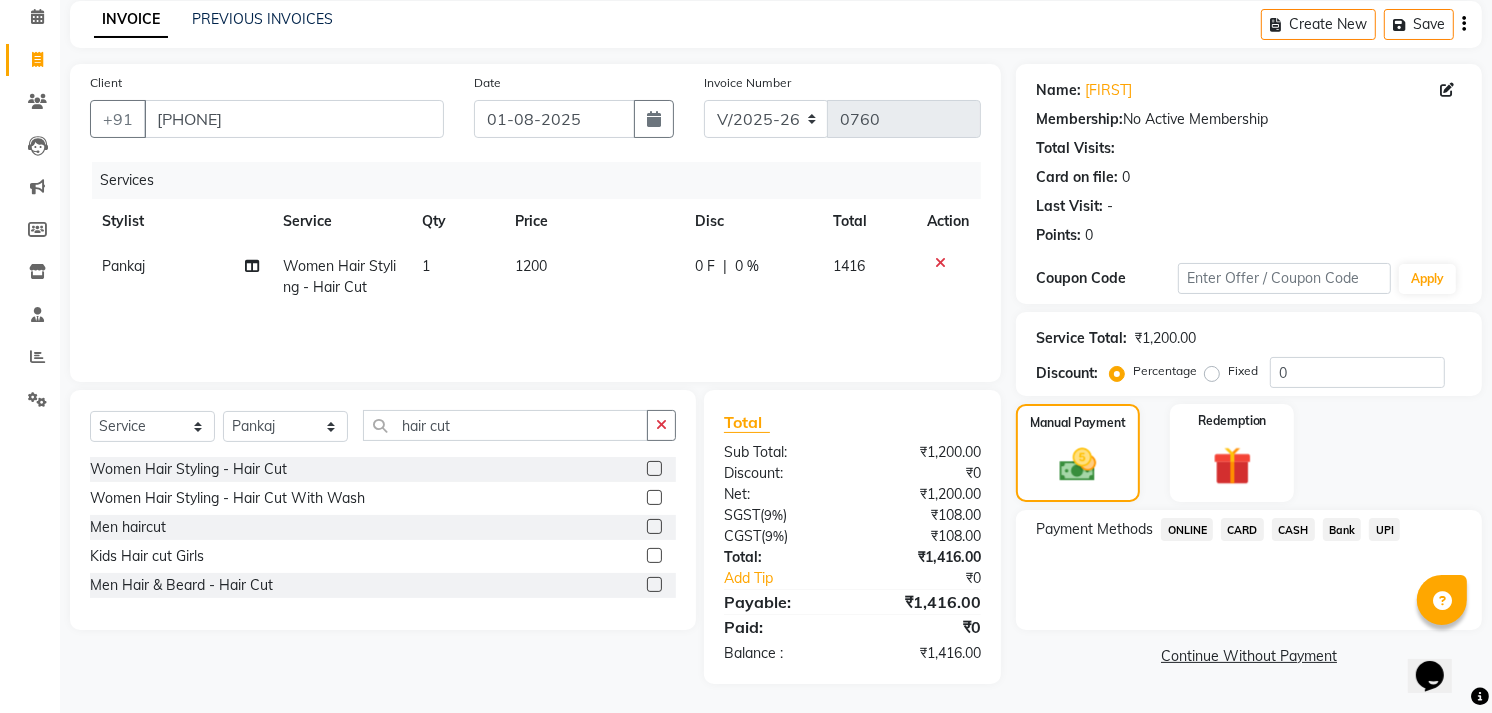 click on "CARD" 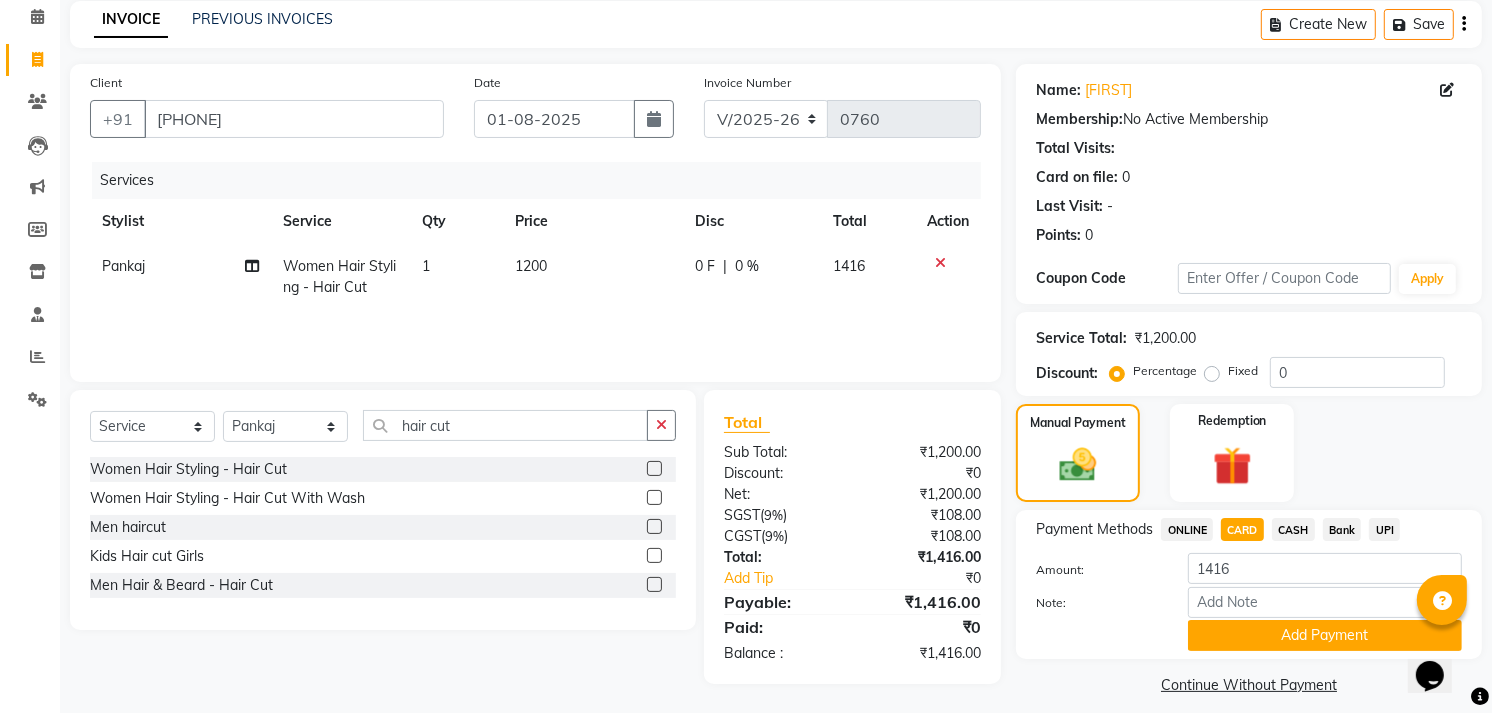 scroll, scrollTop: 103, scrollLeft: 0, axis: vertical 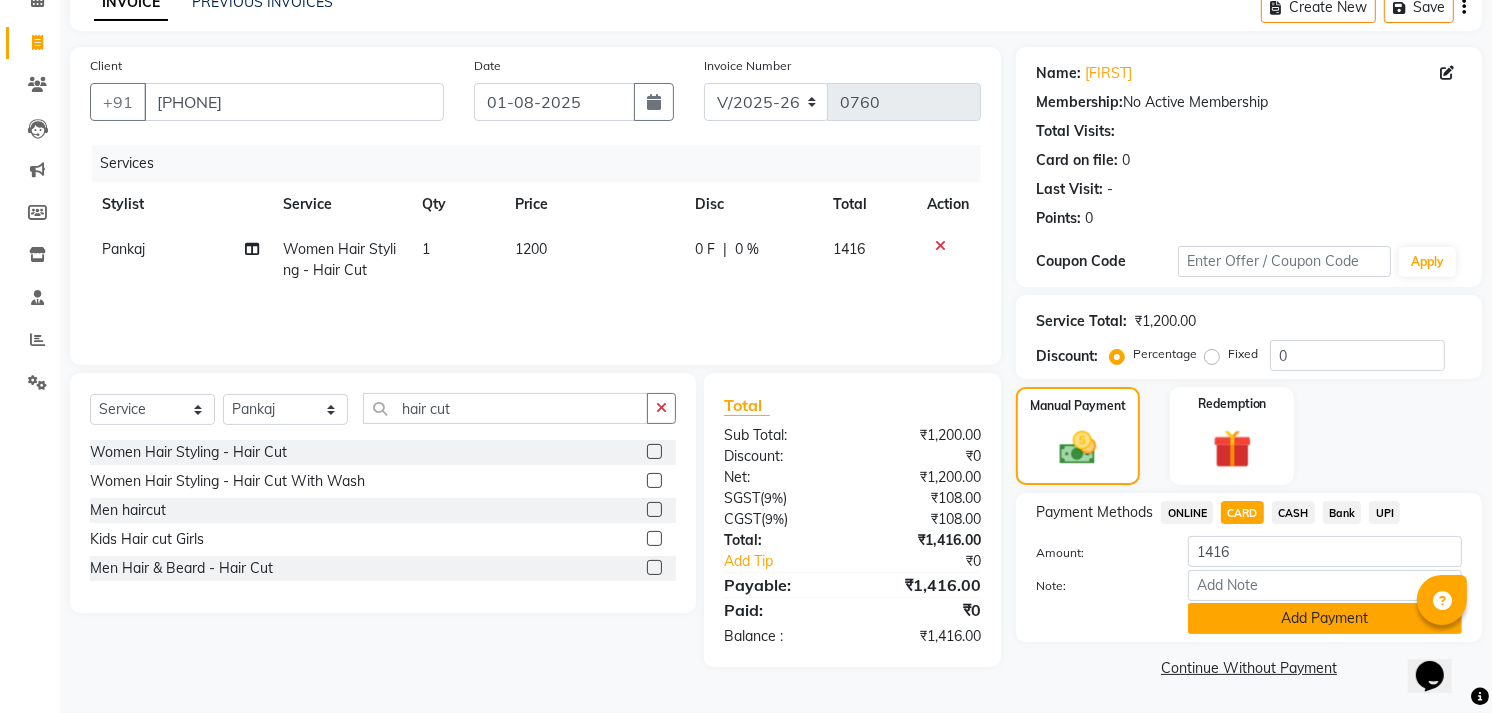 click on "Add Payment" 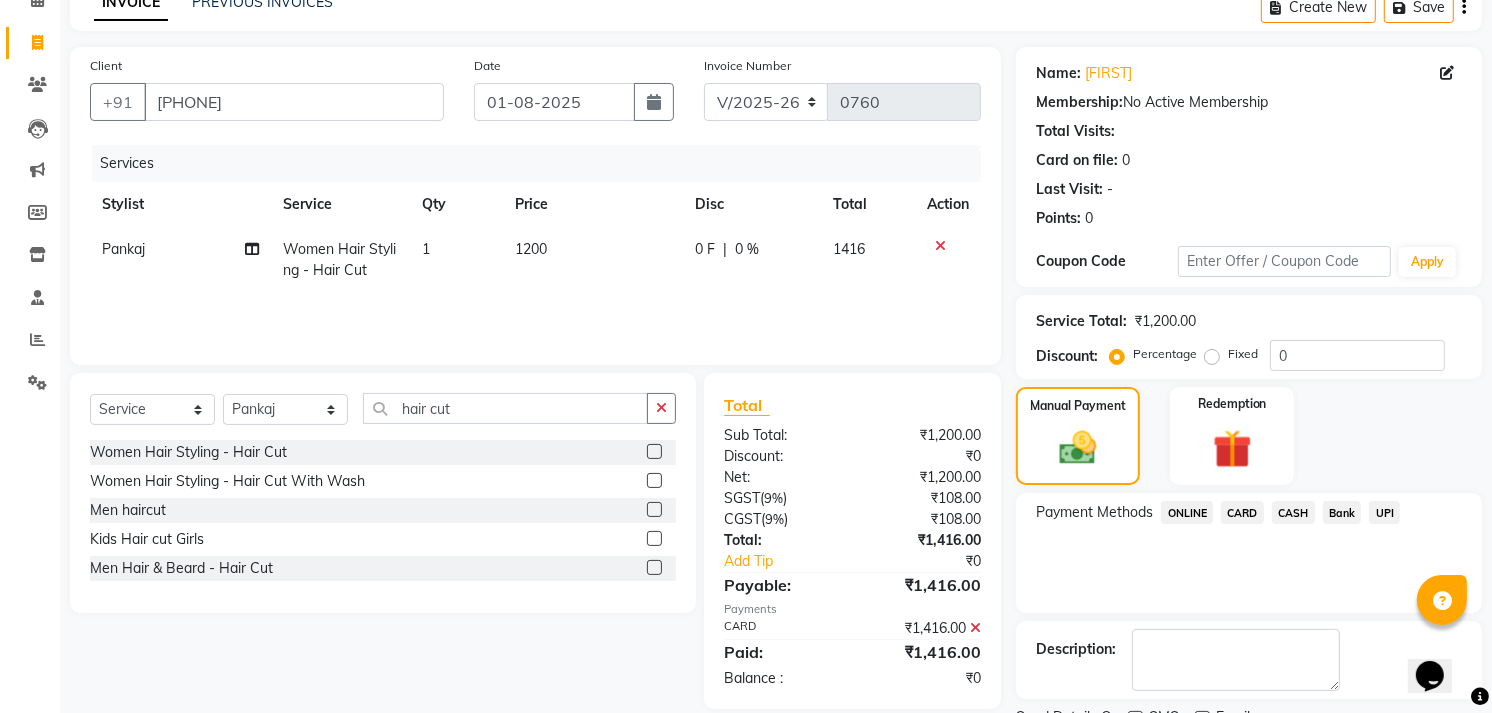 click on "Description:" 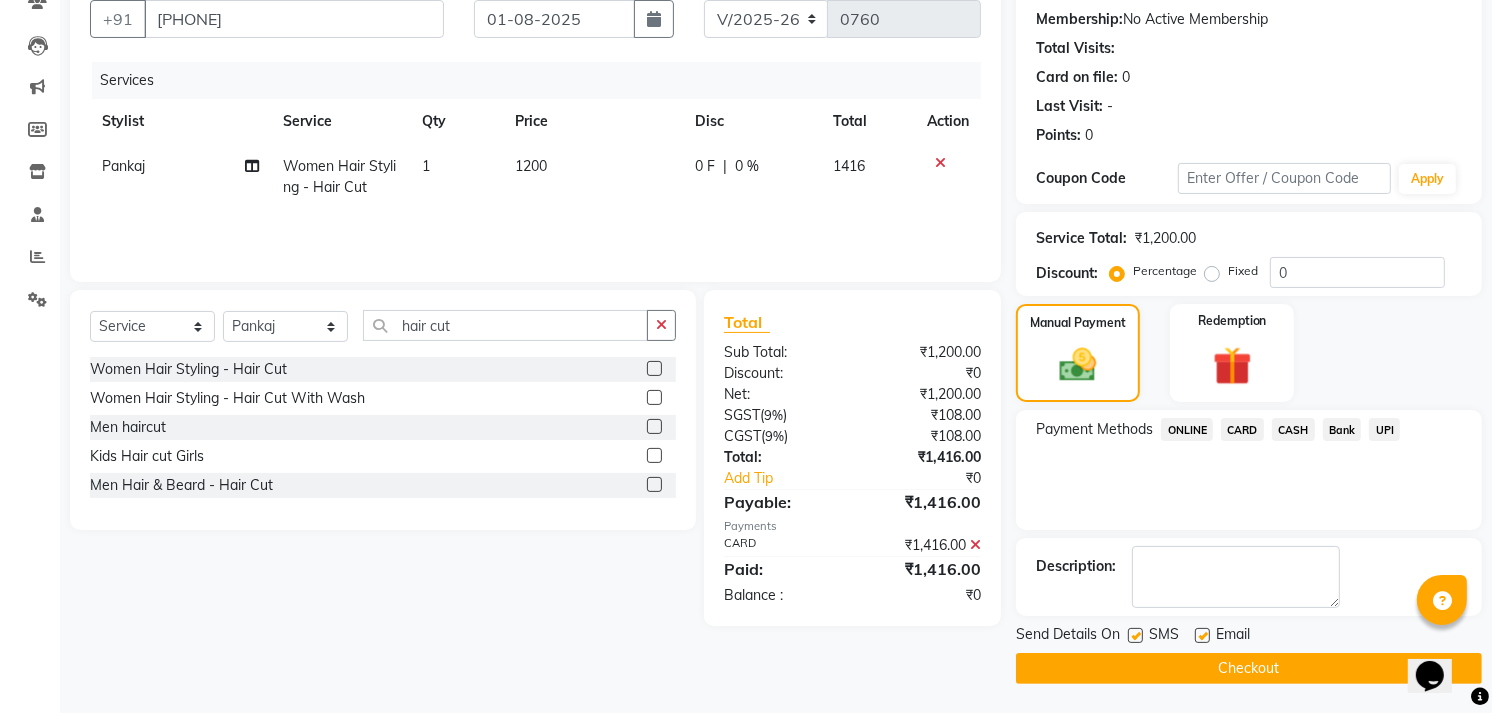 click on "Checkout" 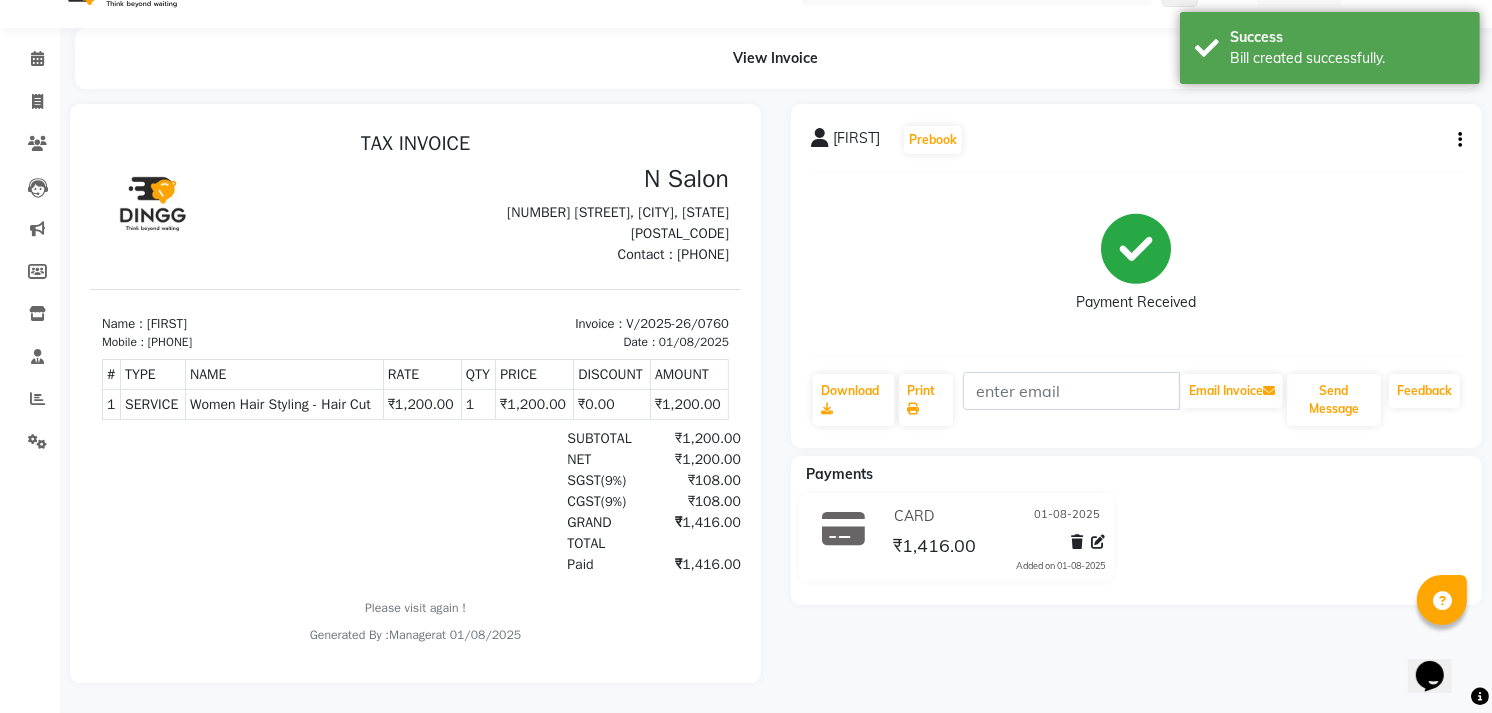 scroll, scrollTop: 0, scrollLeft: 0, axis: both 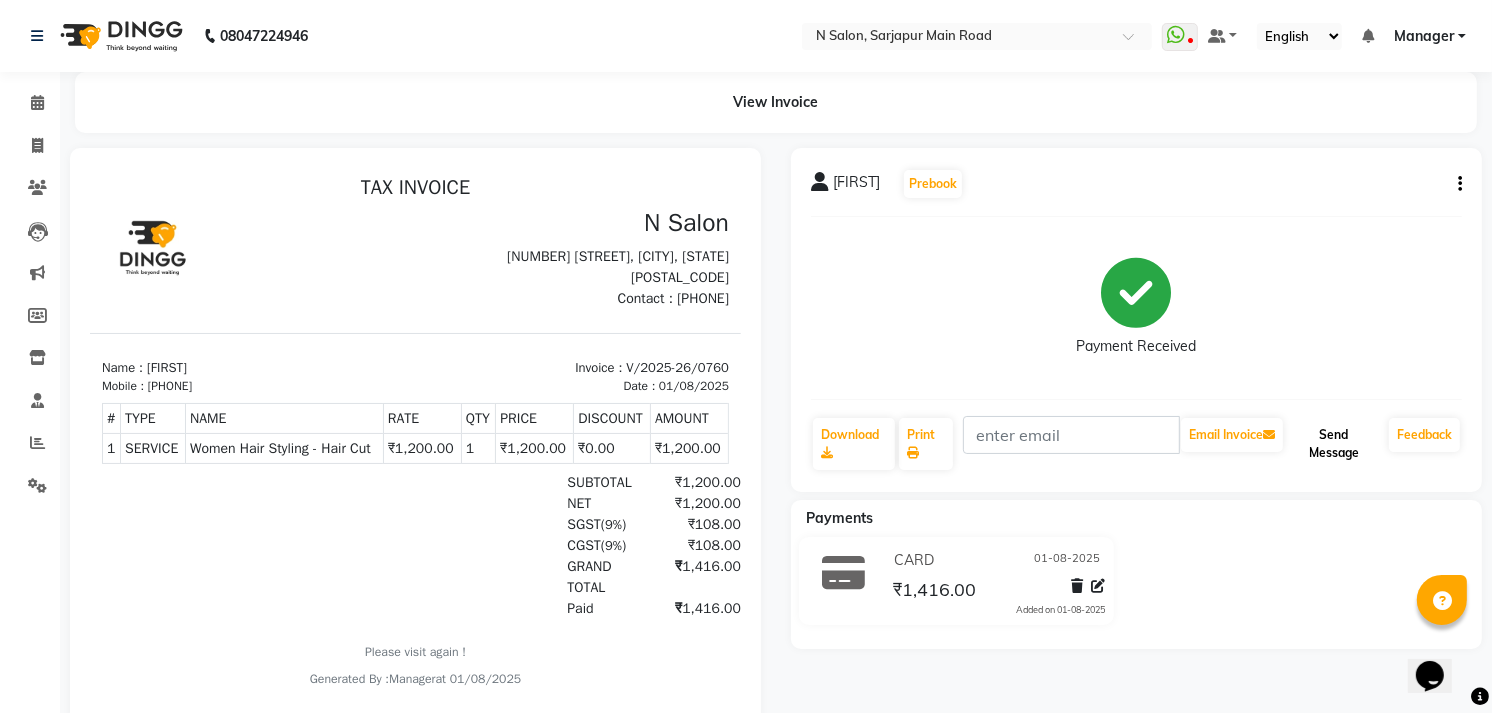 click on "Send Message" 